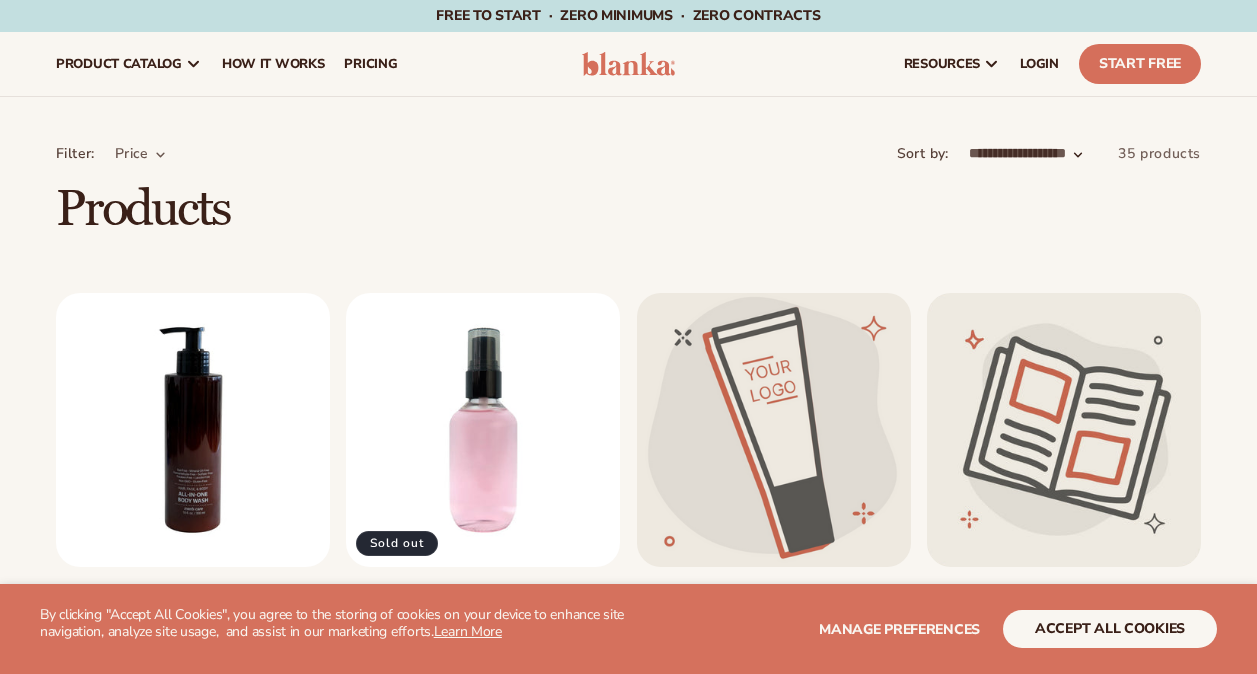 scroll, scrollTop: 0, scrollLeft: 0, axis: both 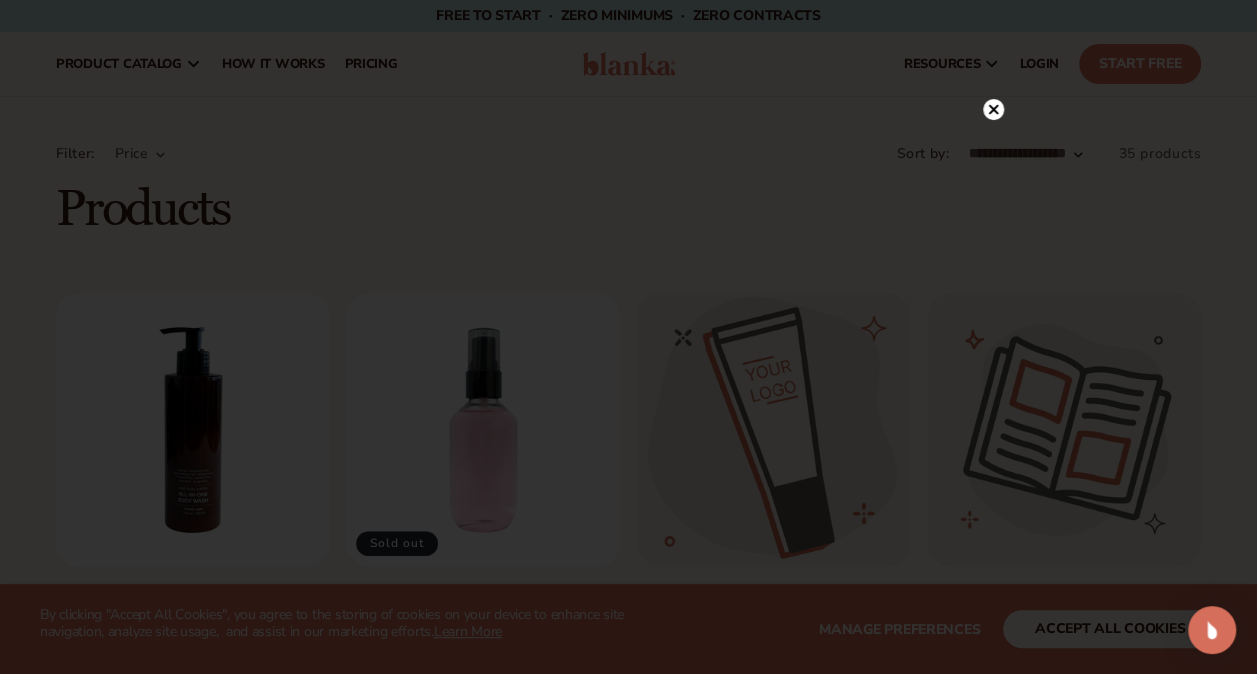 click 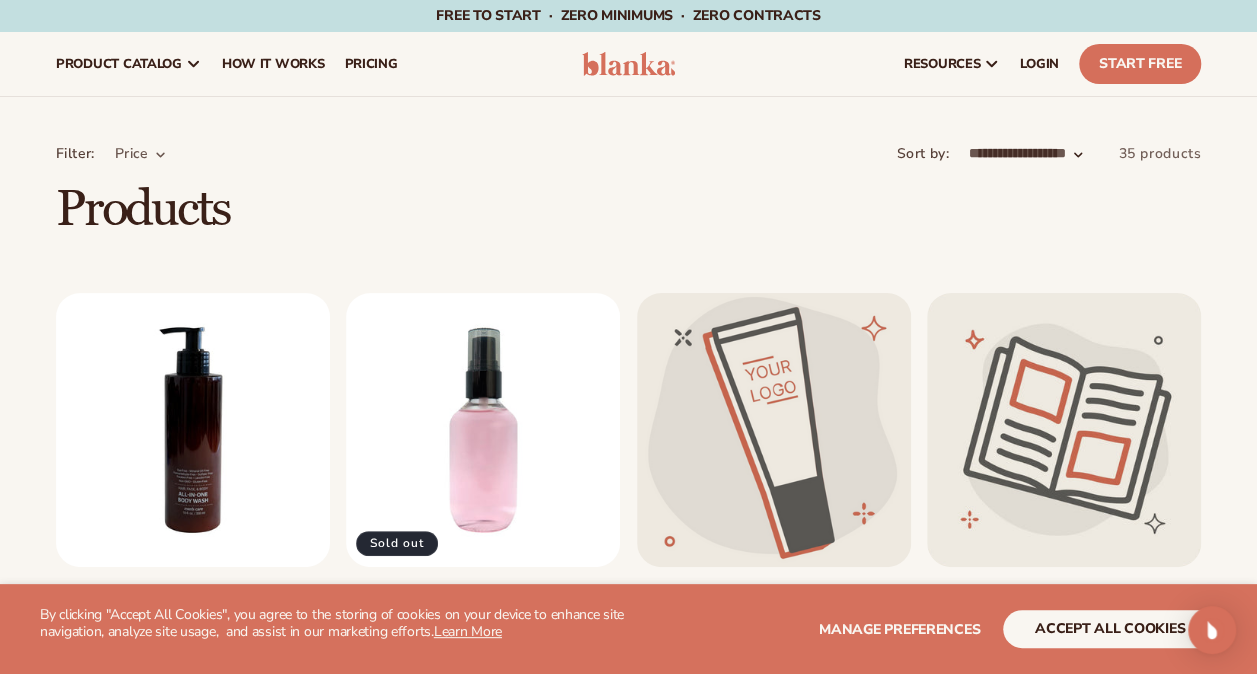 click on "Products" at bounding box center (628, 210) 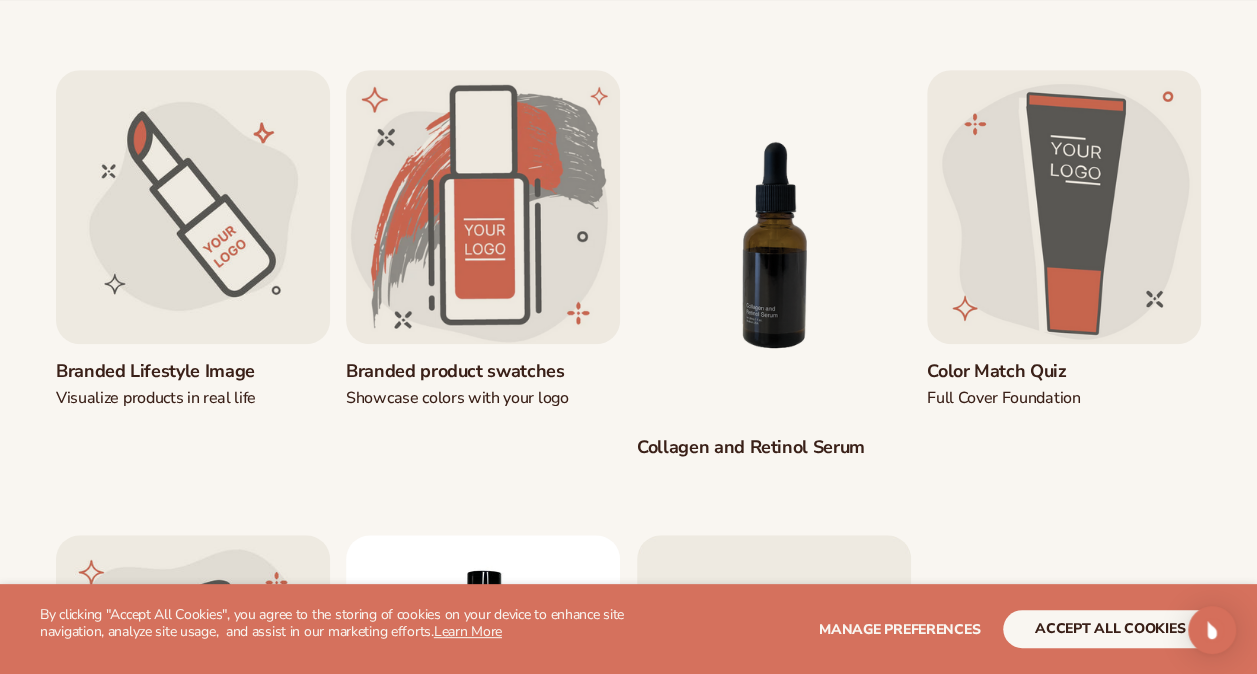 scroll, scrollTop: 638, scrollLeft: 0, axis: vertical 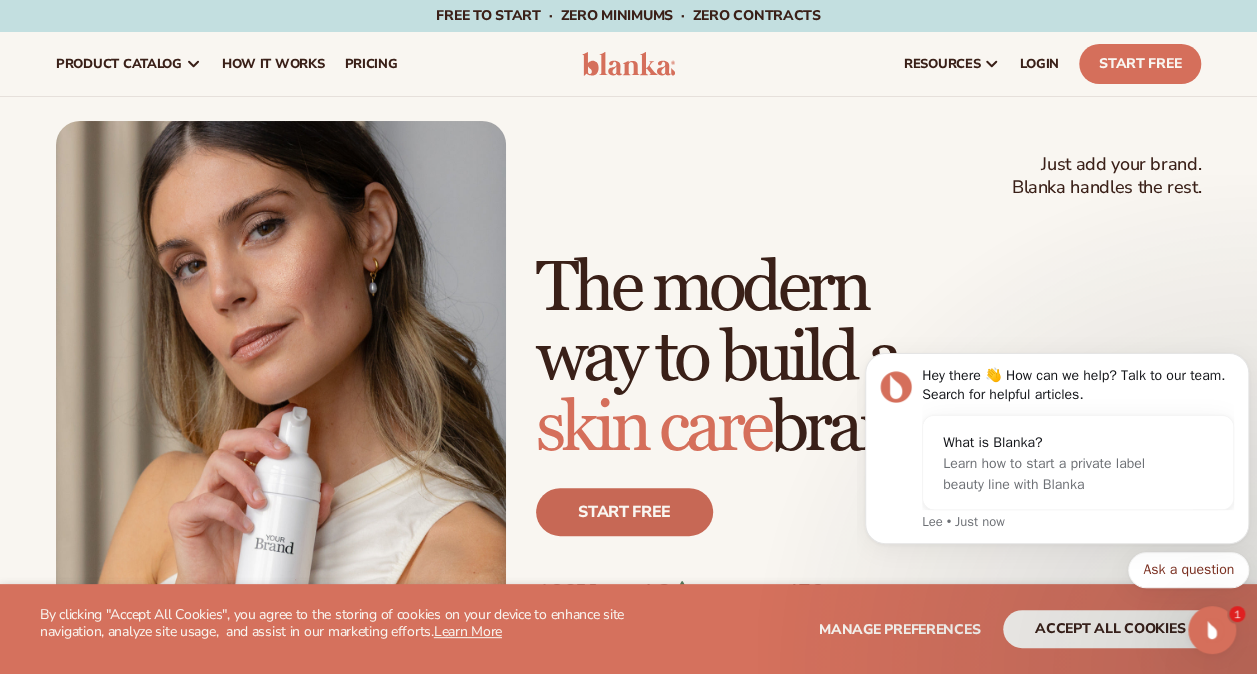 click on "Start free" at bounding box center (624, 512) 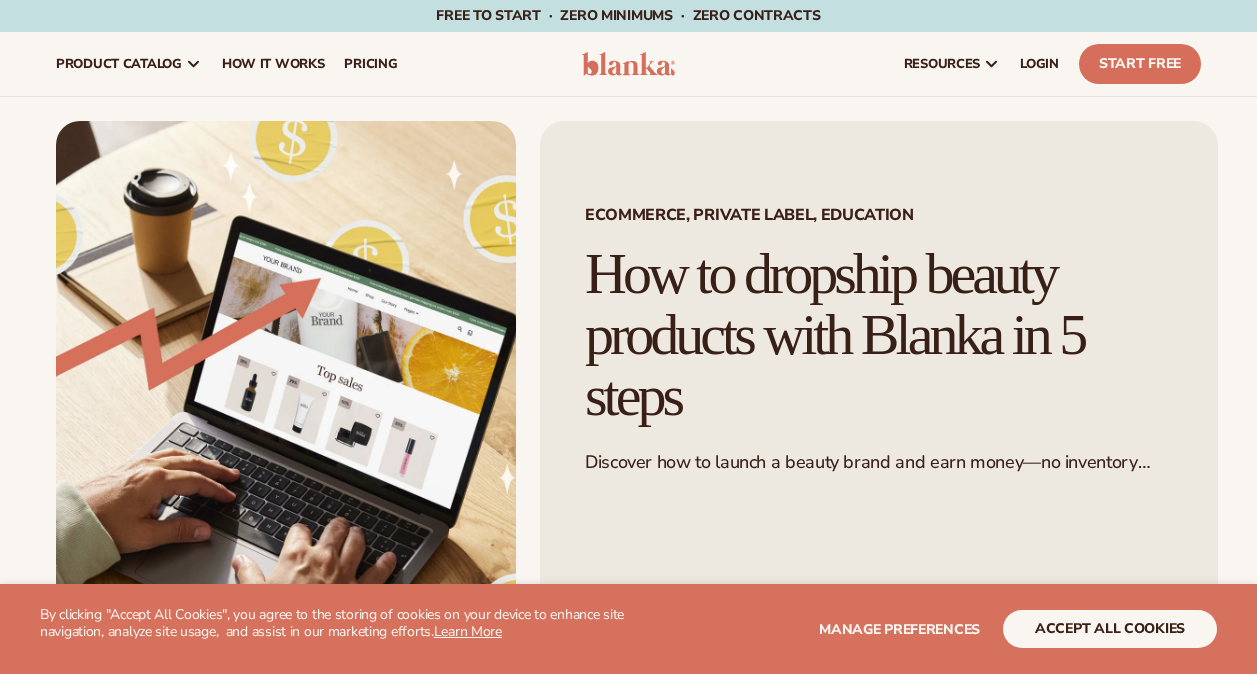 scroll, scrollTop: 0, scrollLeft: 0, axis: both 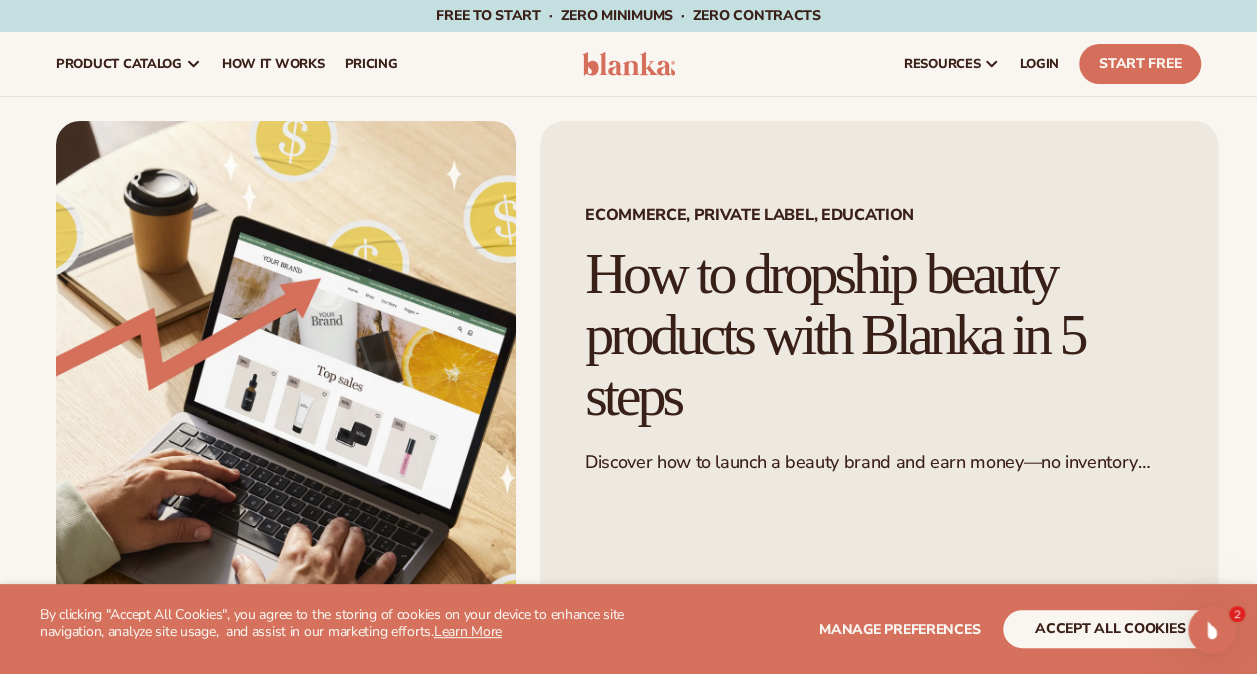 click on "WE USE COOKIES By clicking "Accept All Cookies", you agree to the storing of cookies on your device to enhance site navigation, analyze site usage,  and assist in our marketing efforts.  Learn More  Manage preferences accept all cookies DECLINE" at bounding box center (628, 629) 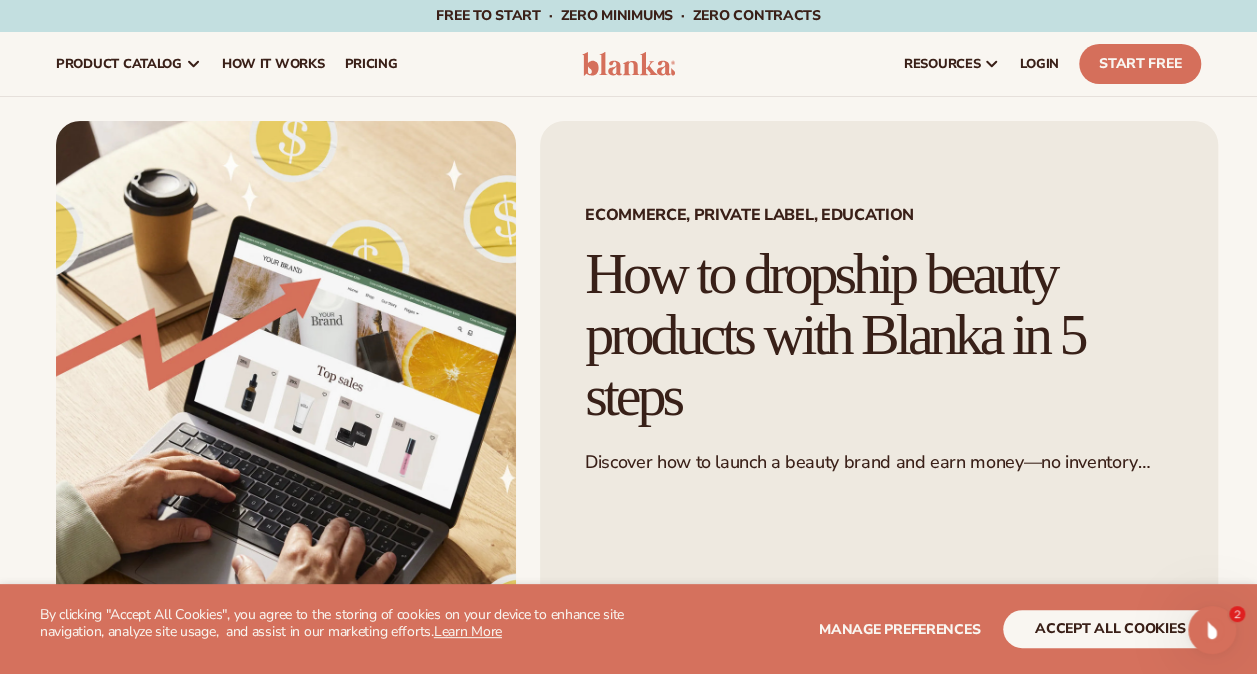 click on "2" at bounding box center [1237, 614] 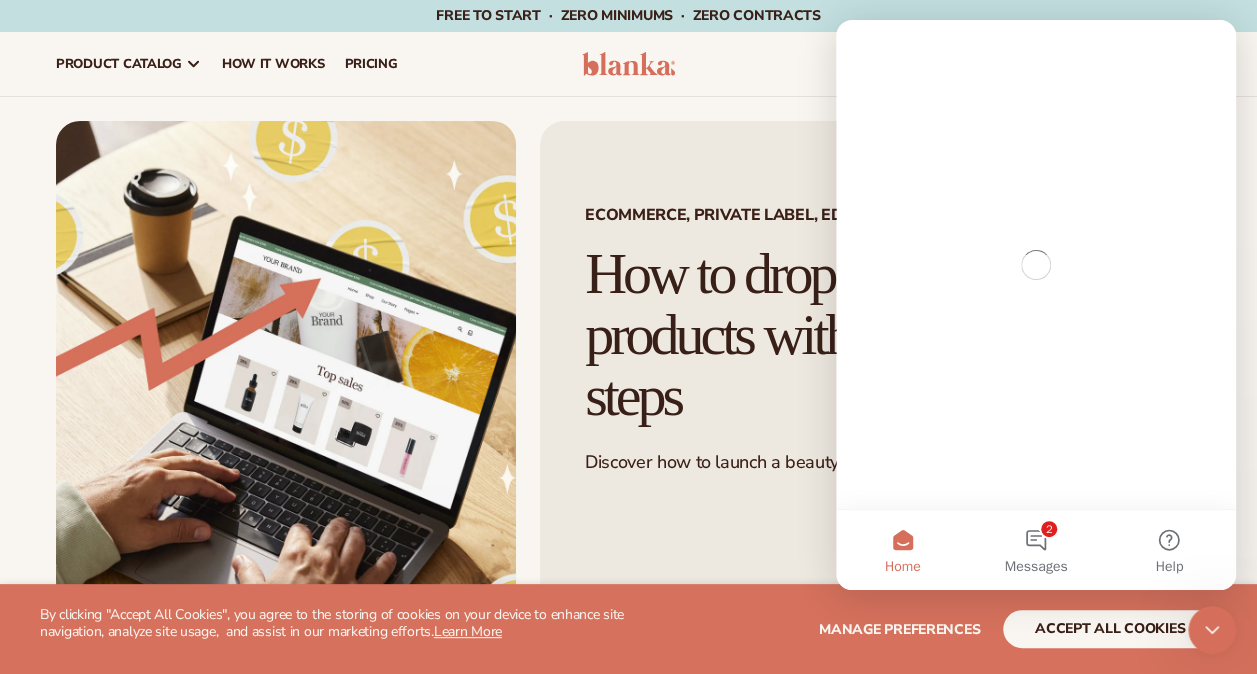 scroll, scrollTop: 0, scrollLeft: 0, axis: both 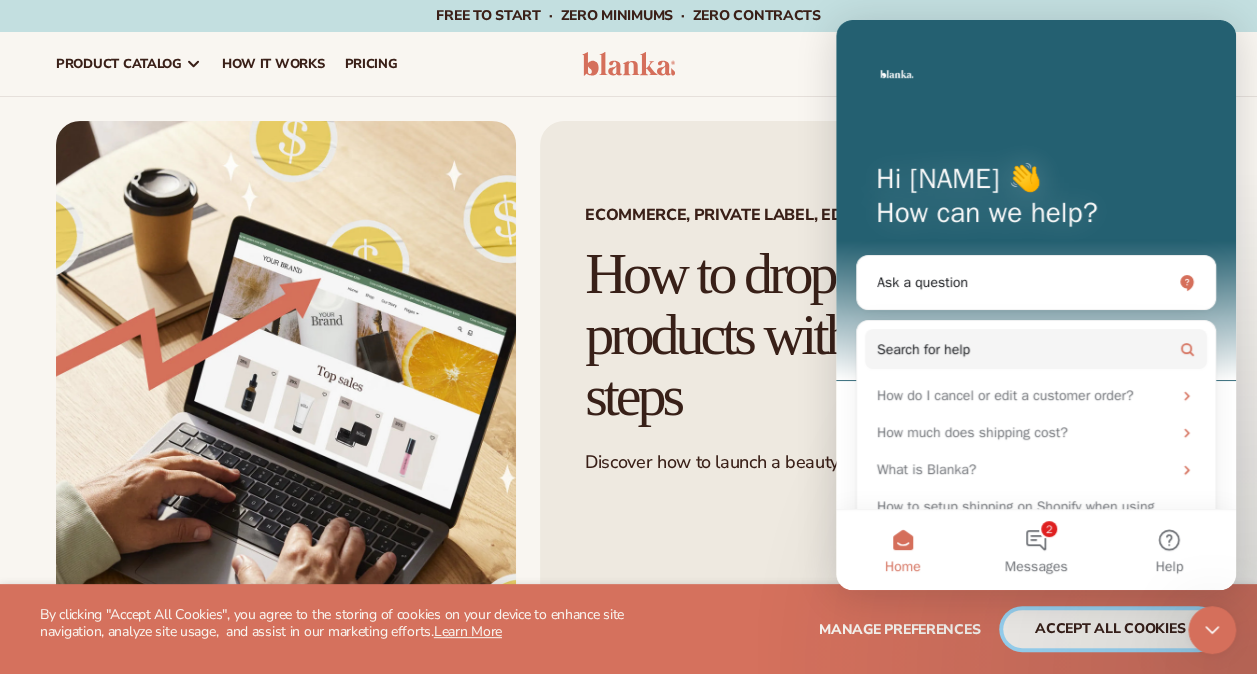 click on "accept all cookies" at bounding box center [1110, 629] 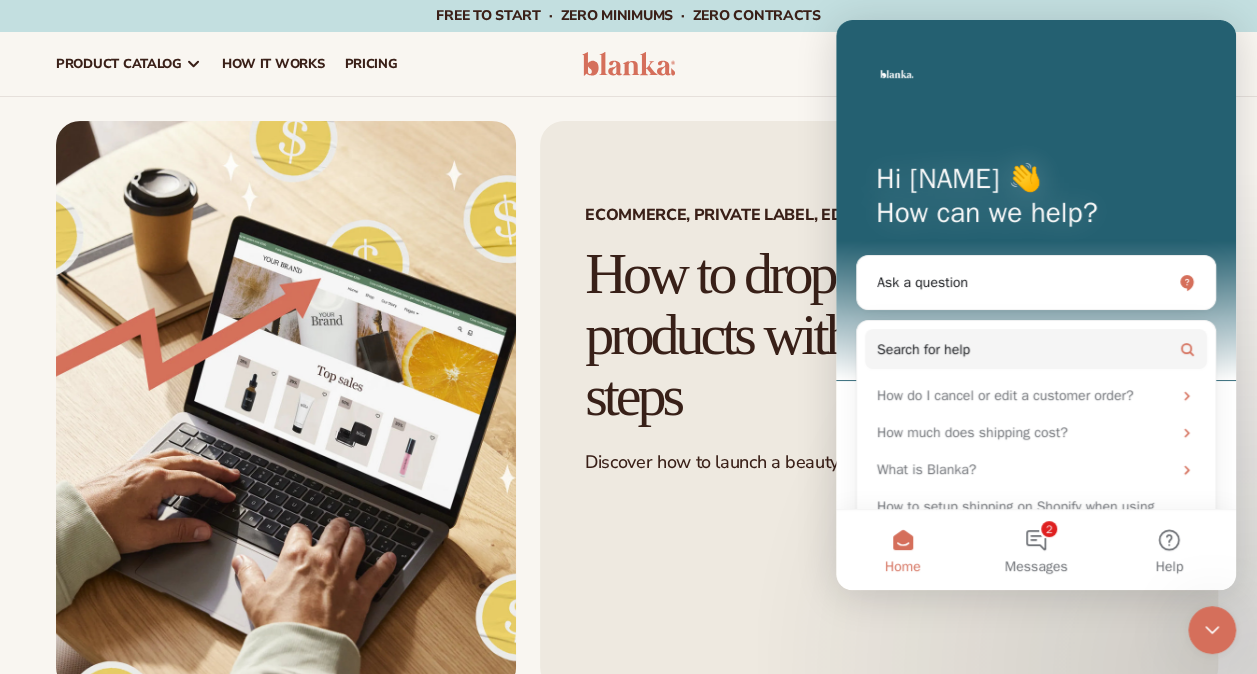 click on "Ecommerce, Private Label, EDUCATION
How to dropship beauty products with Blanka in 5 steps
Discover how to launch a beauty brand and earn money—no inventory needed." at bounding box center [879, 406] 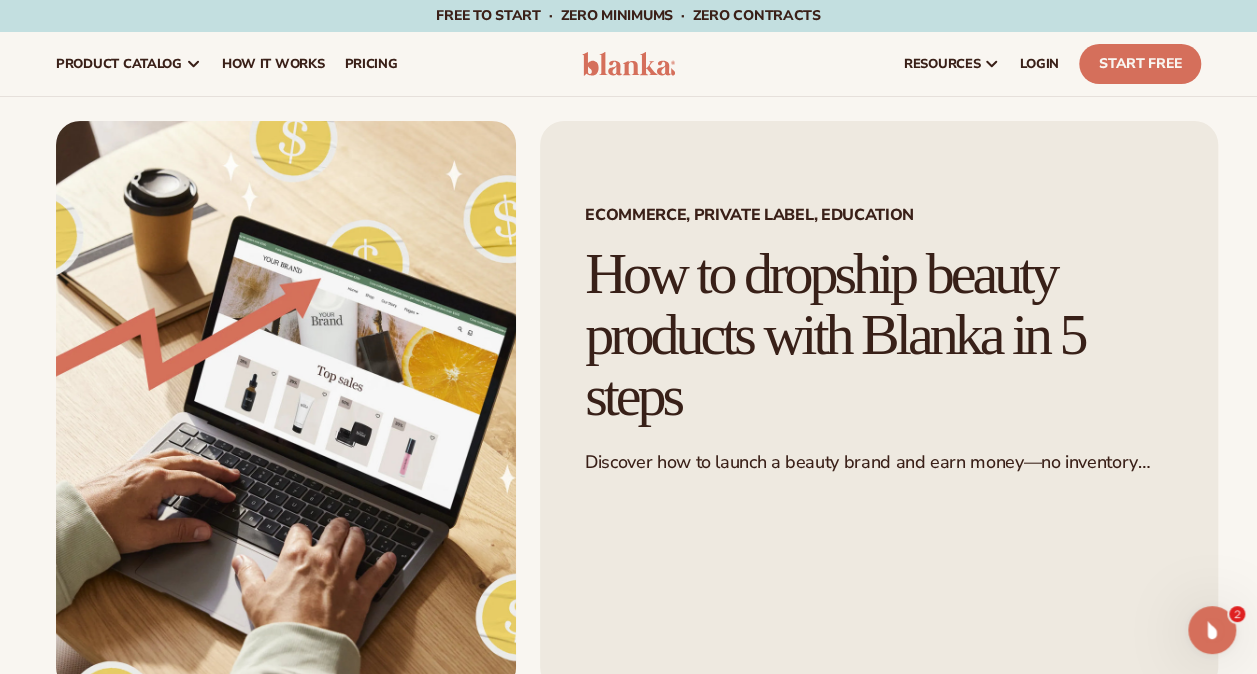 scroll, scrollTop: 0, scrollLeft: 0, axis: both 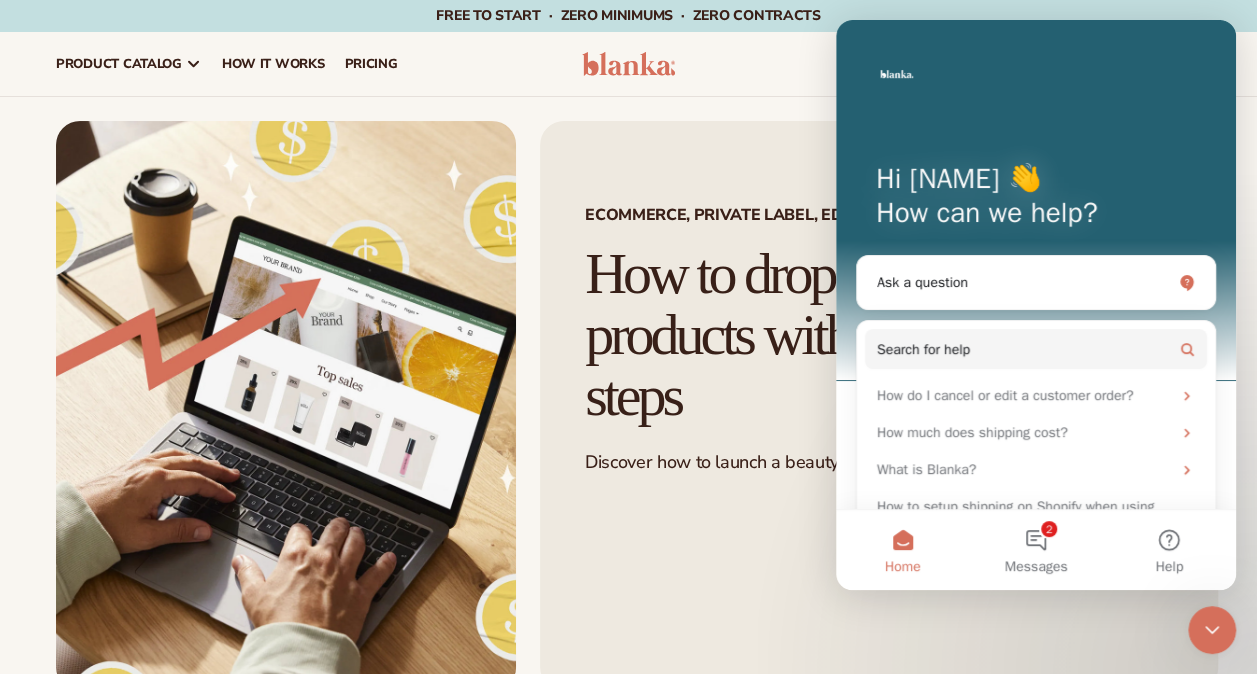 click at bounding box center [1212, 630] 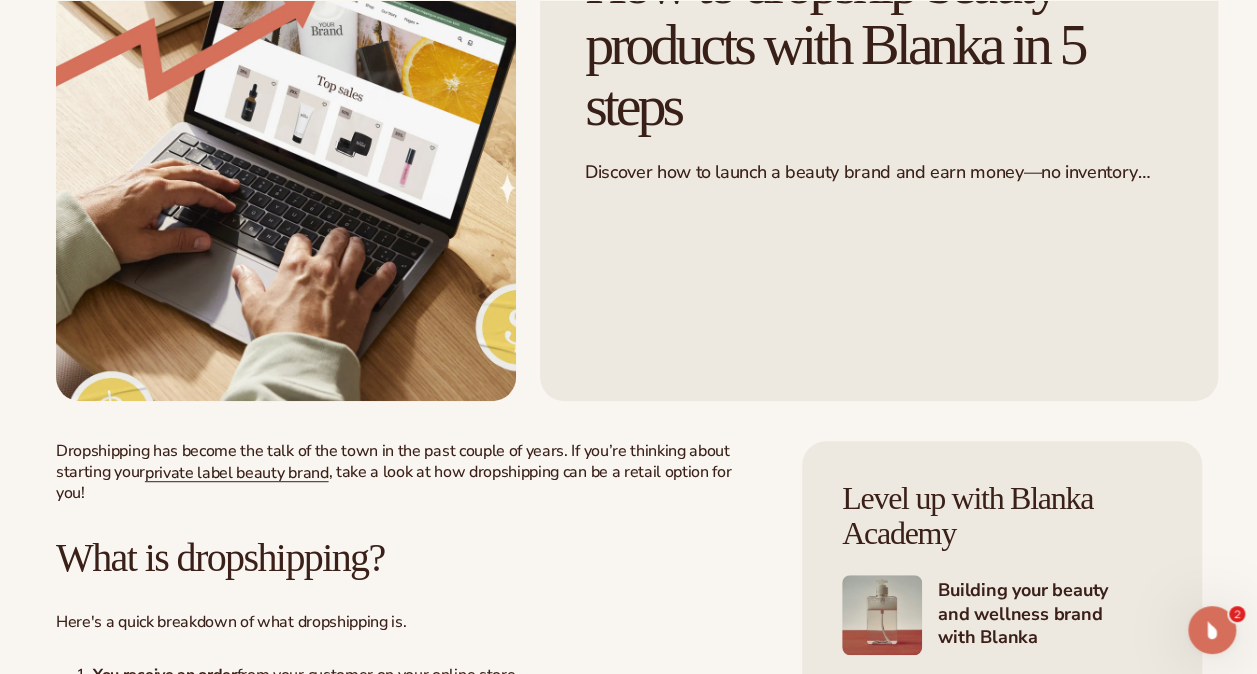 scroll, scrollTop: 398, scrollLeft: 0, axis: vertical 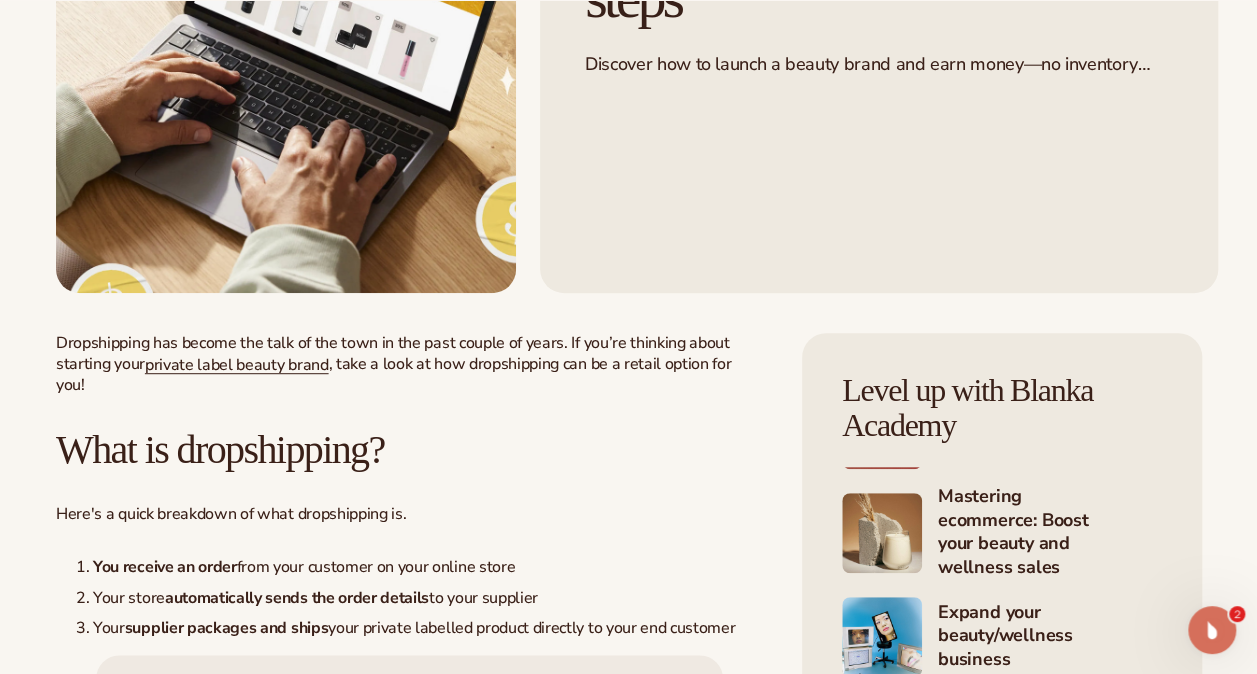 click on "Mastering ecommerce: Boost your beauty and wellness sales" at bounding box center [1050, 533] 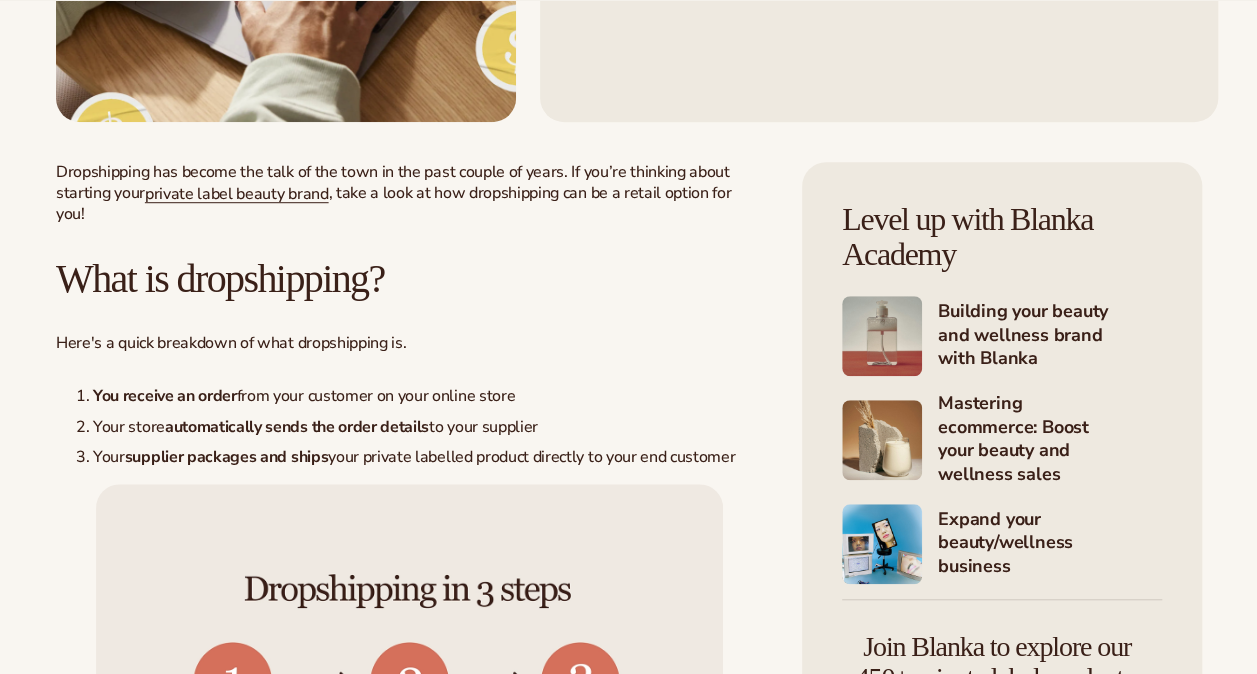 scroll, scrollTop: 582, scrollLeft: 0, axis: vertical 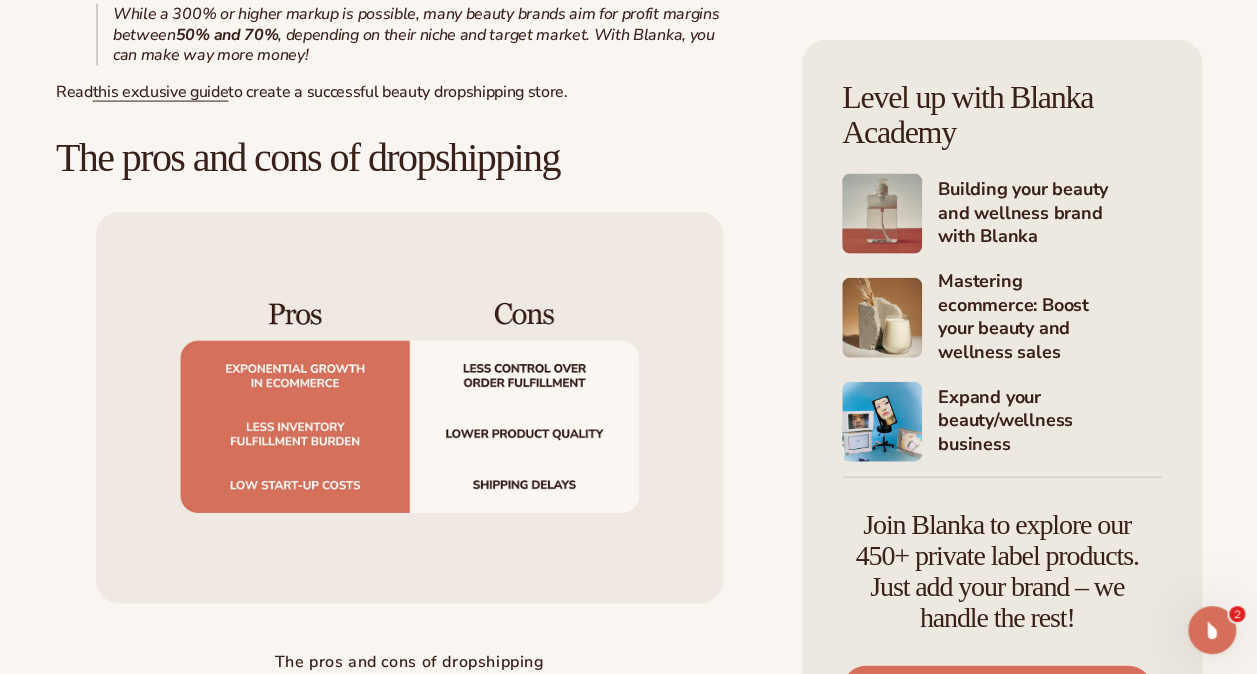 click at bounding box center (409, 408) 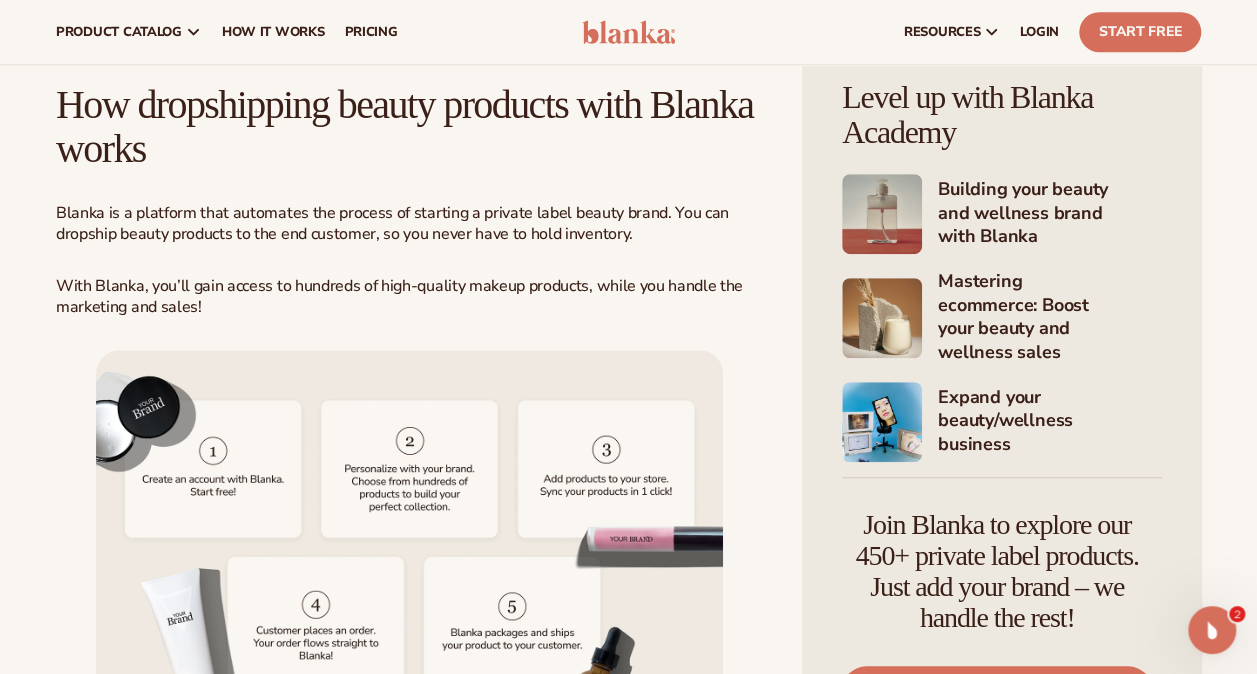 scroll, scrollTop: 4315, scrollLeft: 0, axis: vertical 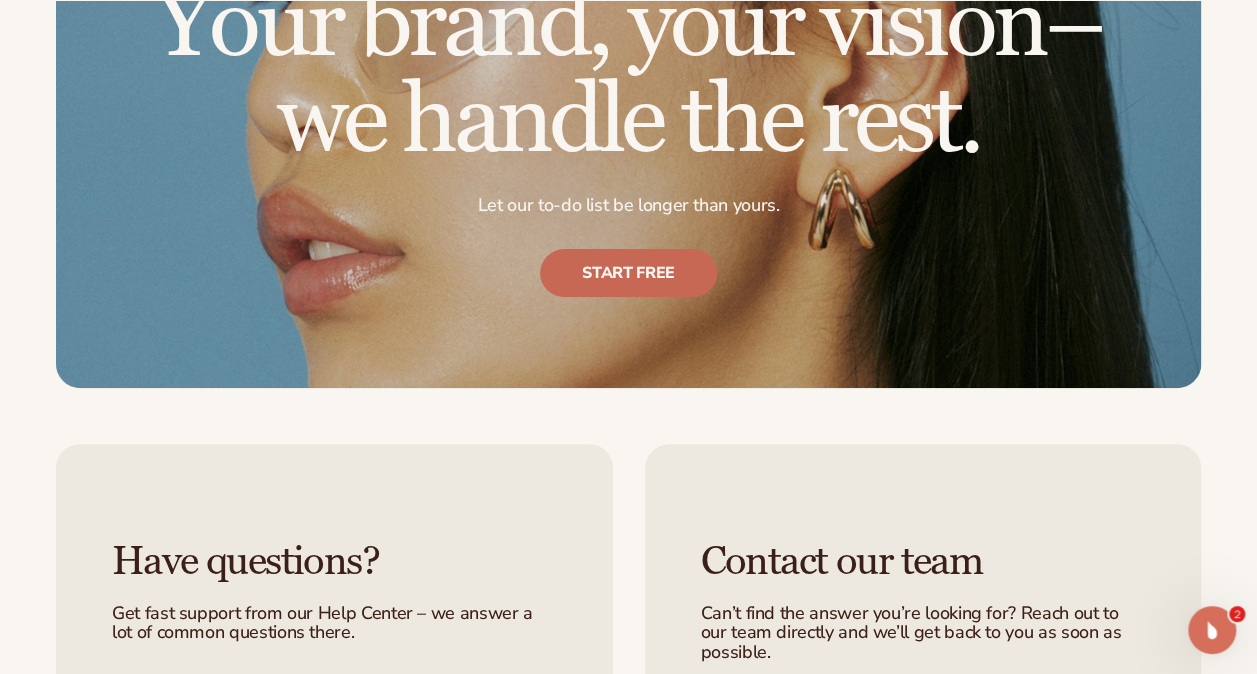click on "Start free" at bounding box center [628, 274] 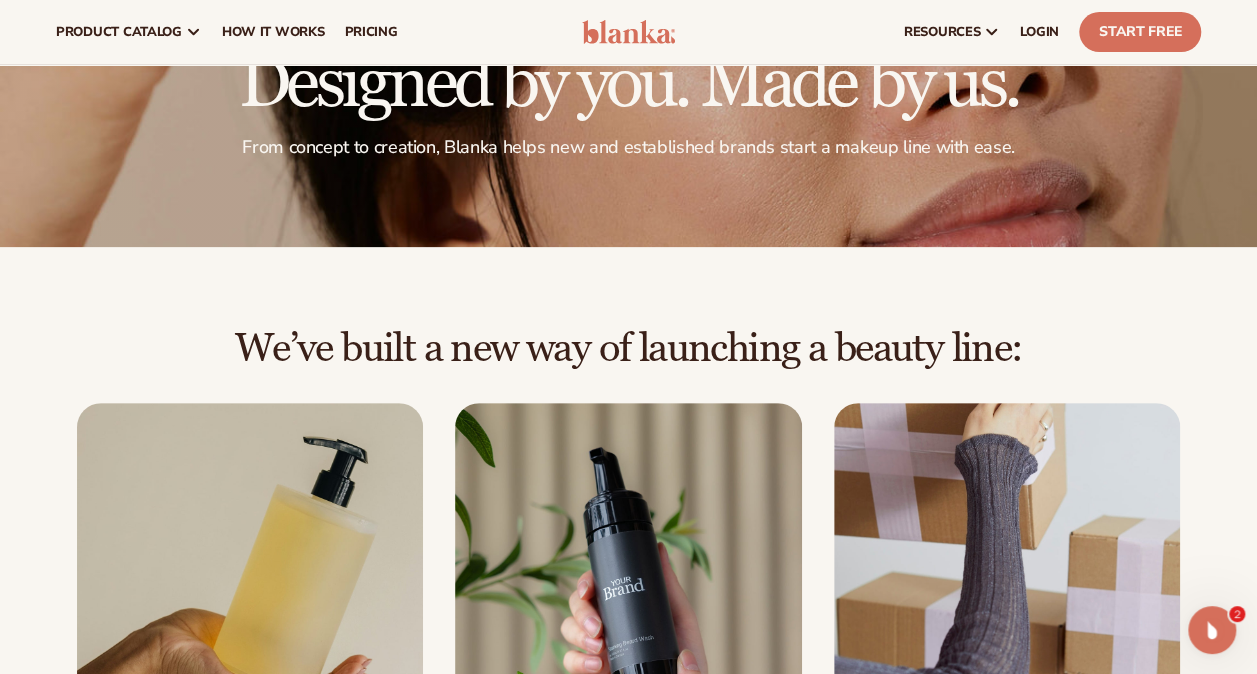 scroll, scrollTop: 0, scrollLeft: 0, axis: both 